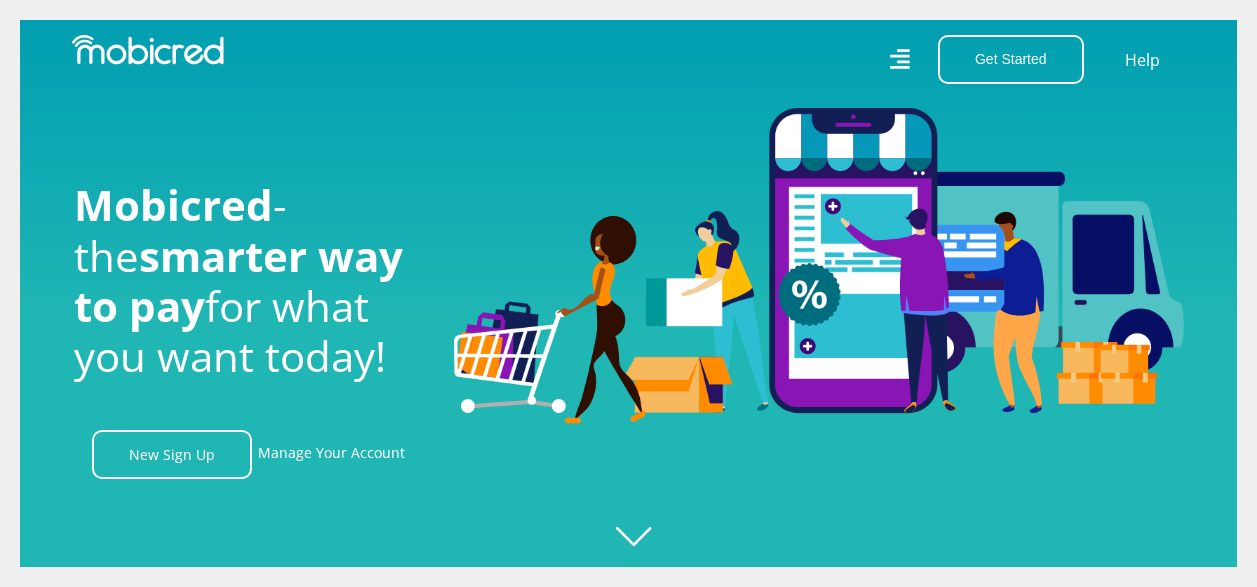 scroll, scrollTop: 0, scrollLeft: 0, axis: both 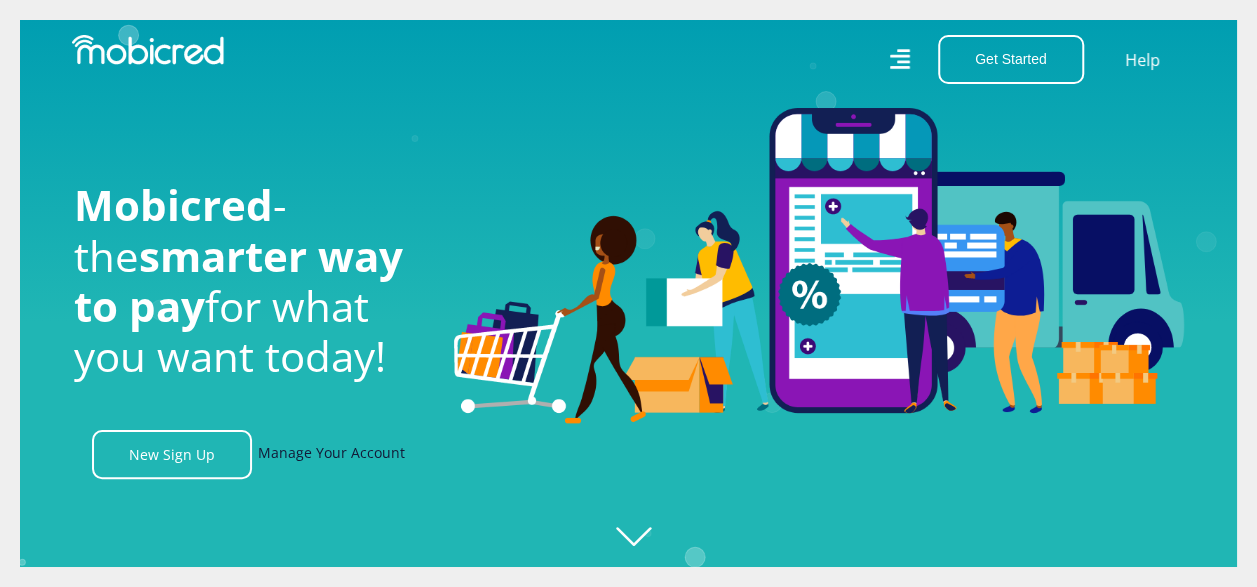 click on "Manage Your Account" at bounding box center (331, 454) 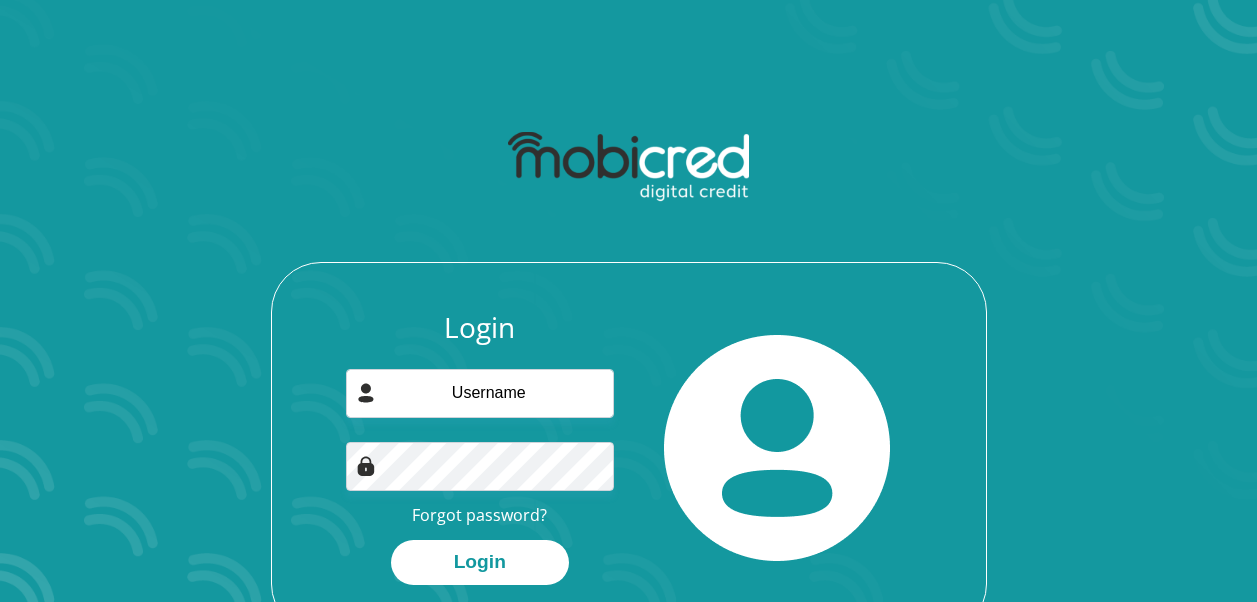scroll, scrollTop: 0, scrollLeft: 0, axis: both 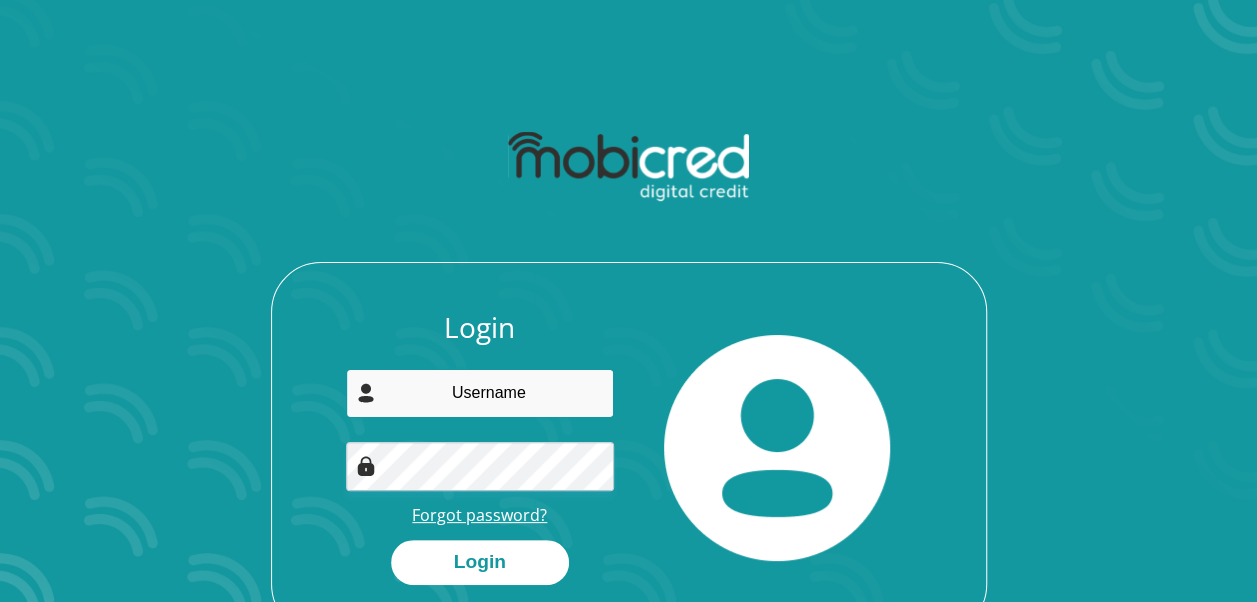 type on "[EMAIL]" 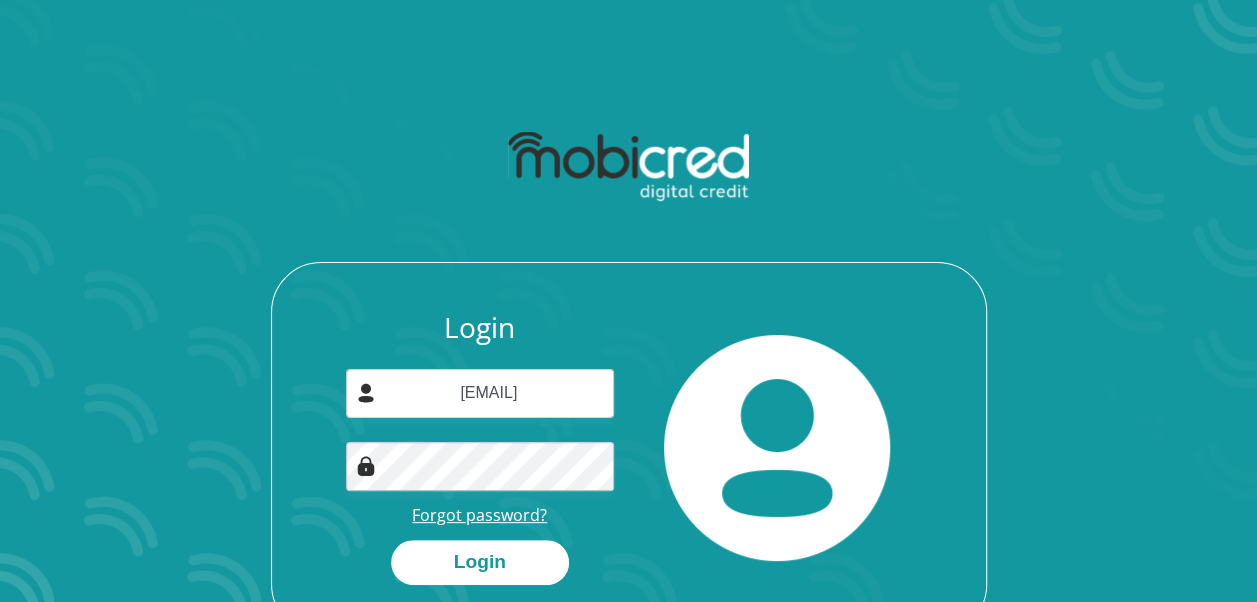 click on "Forgot password?" at bounding box center [479, 515] 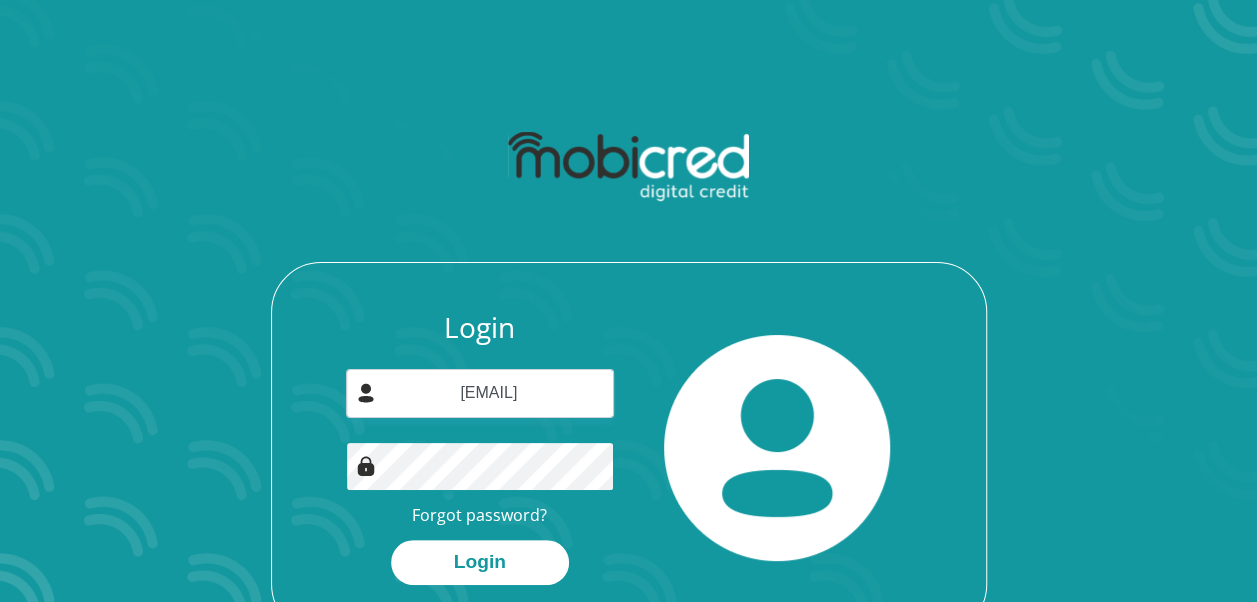click on "Login
[EMAIL]
Forgot password?
Login" at bounding box center [629, 472] 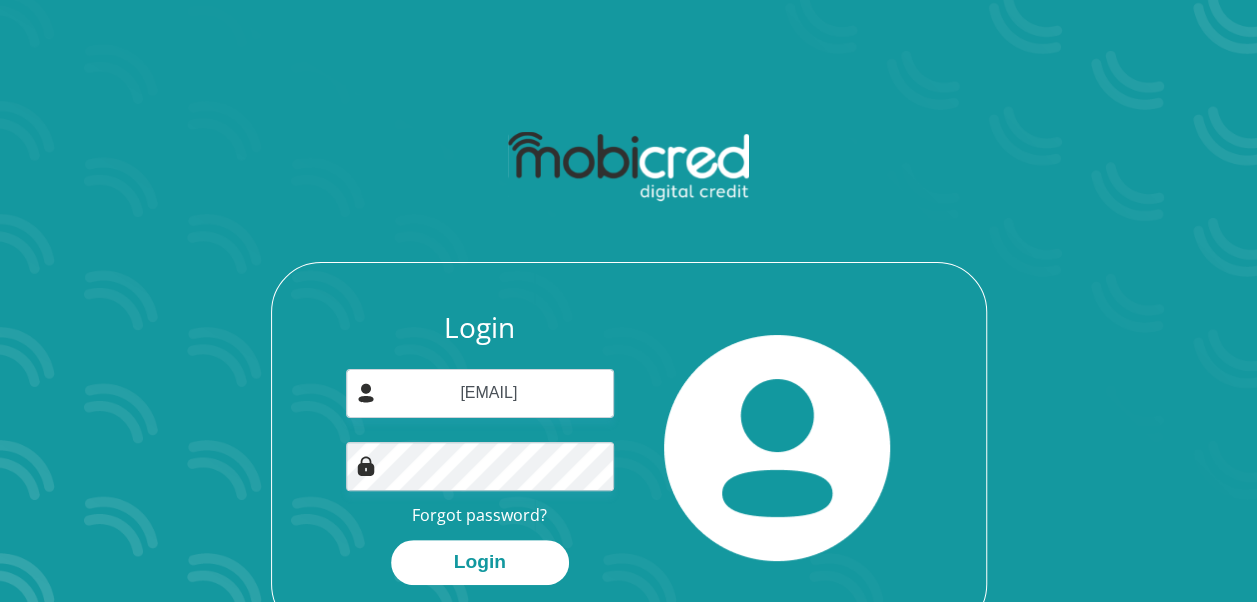 click at bounding box center (778, 448) 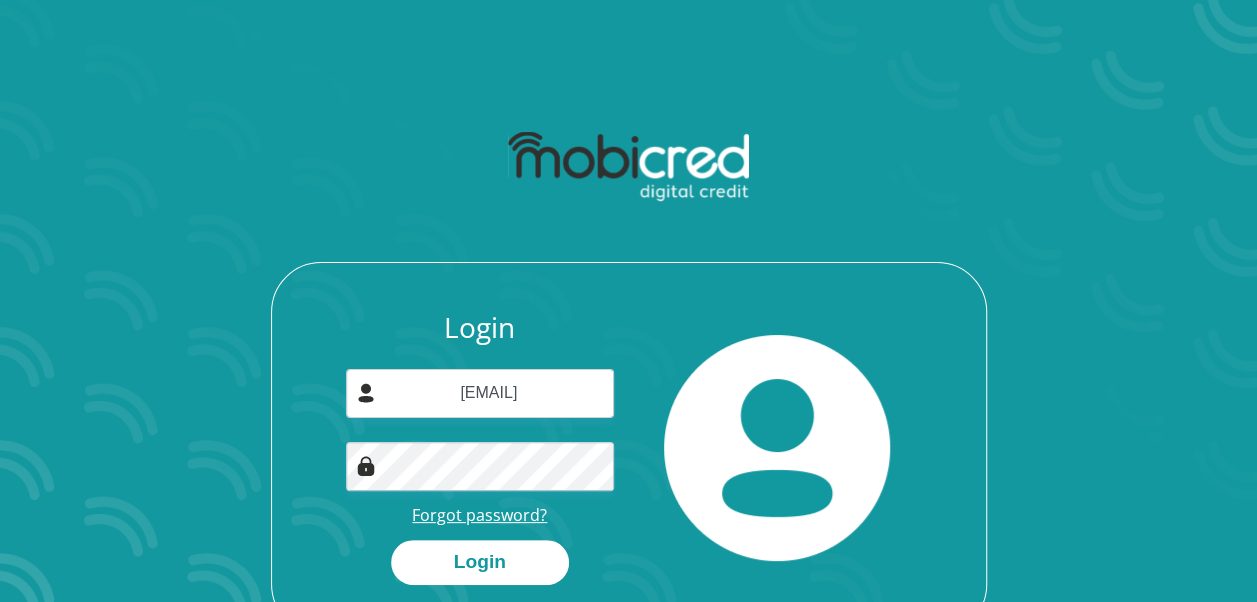 click on "Forgot password?" at bounding box center (479, 515) 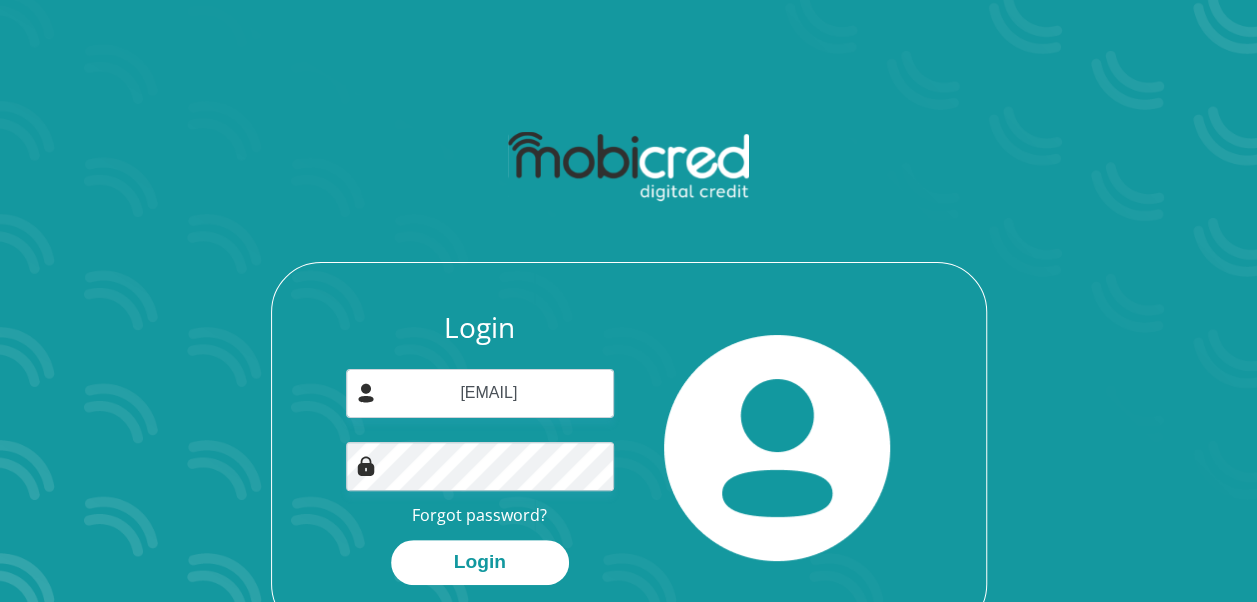 click at bounding box center [366, 393] 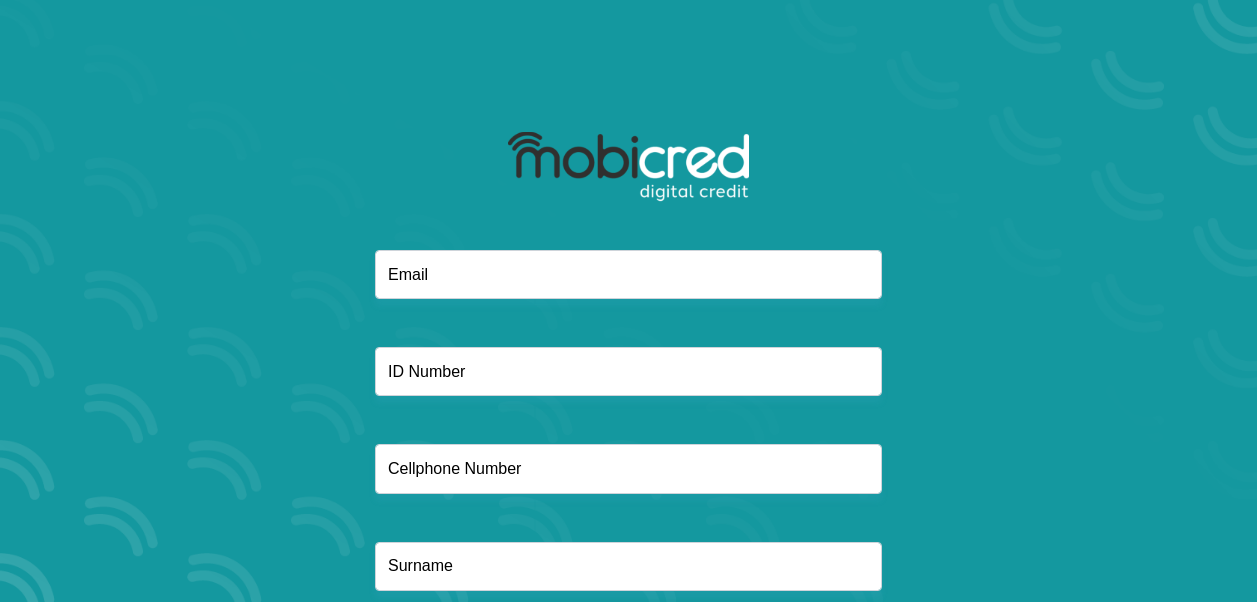 scroll, scrollTop: 0, scrollLeft: 0, axis: both 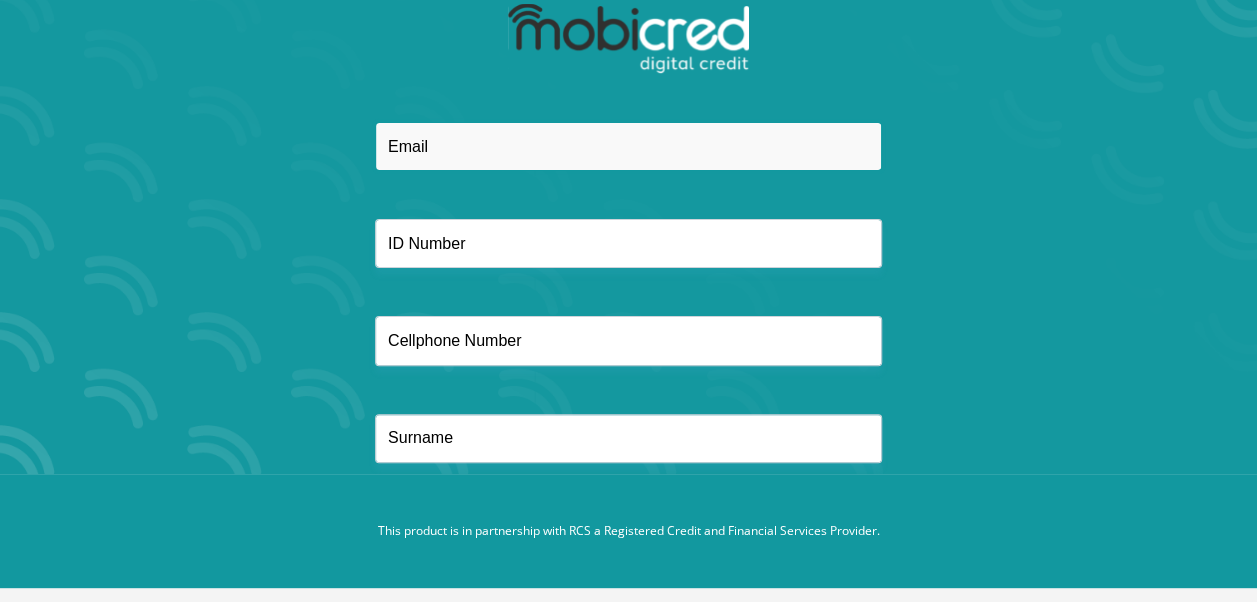 click at bounding box center [628, 146] 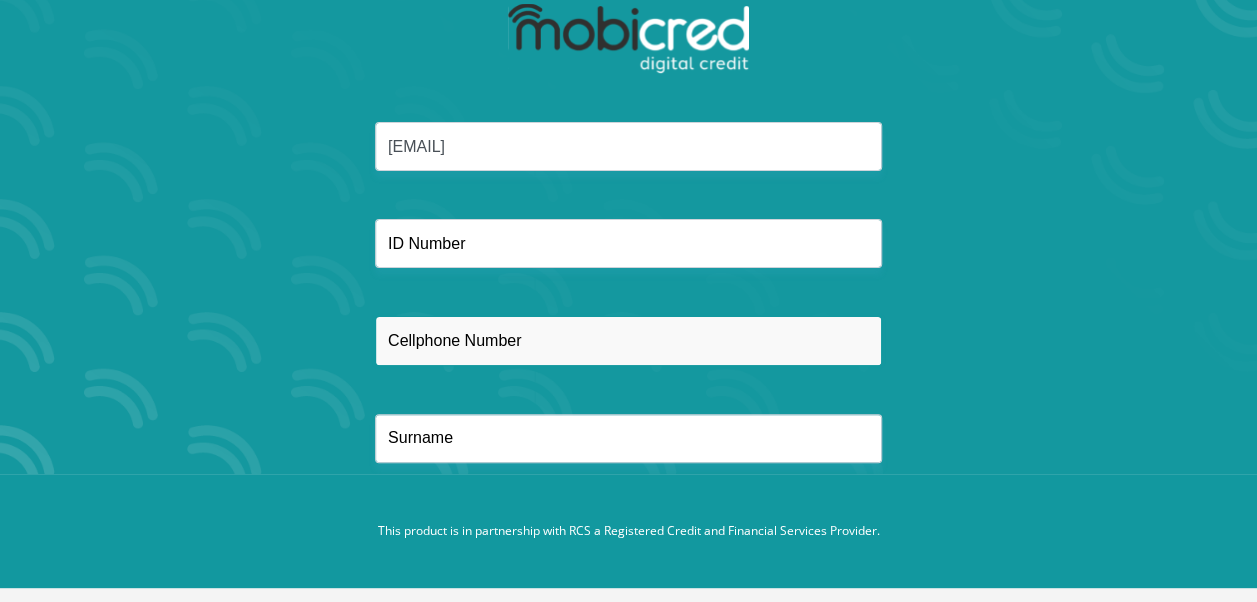 type on "0791141488" 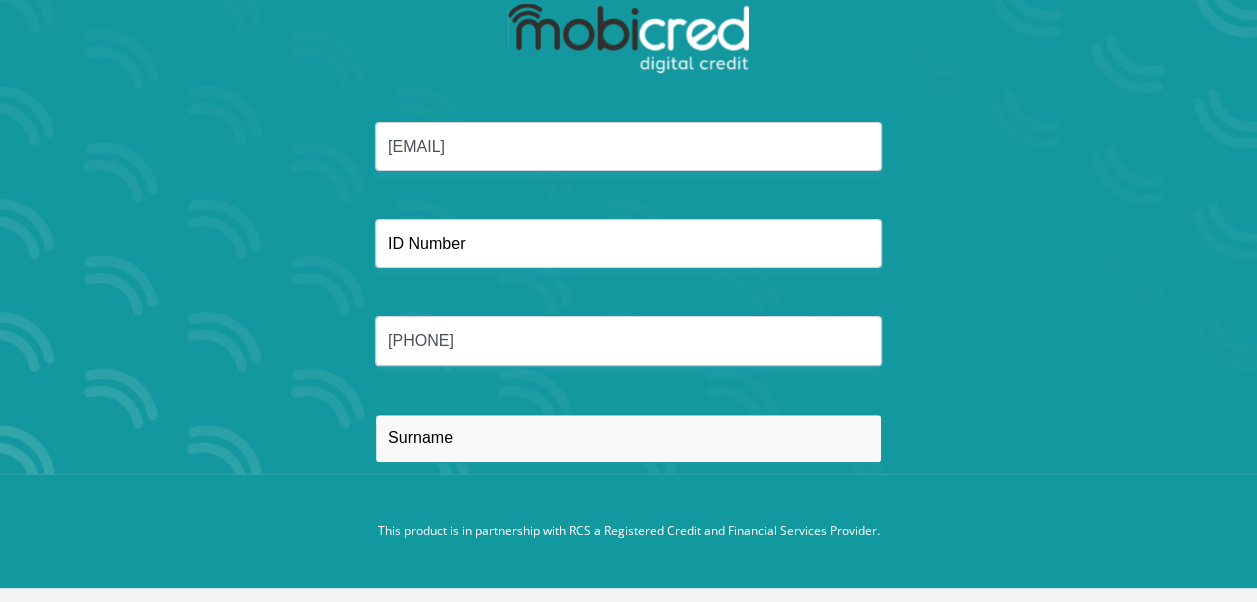 type on "Mashaba" 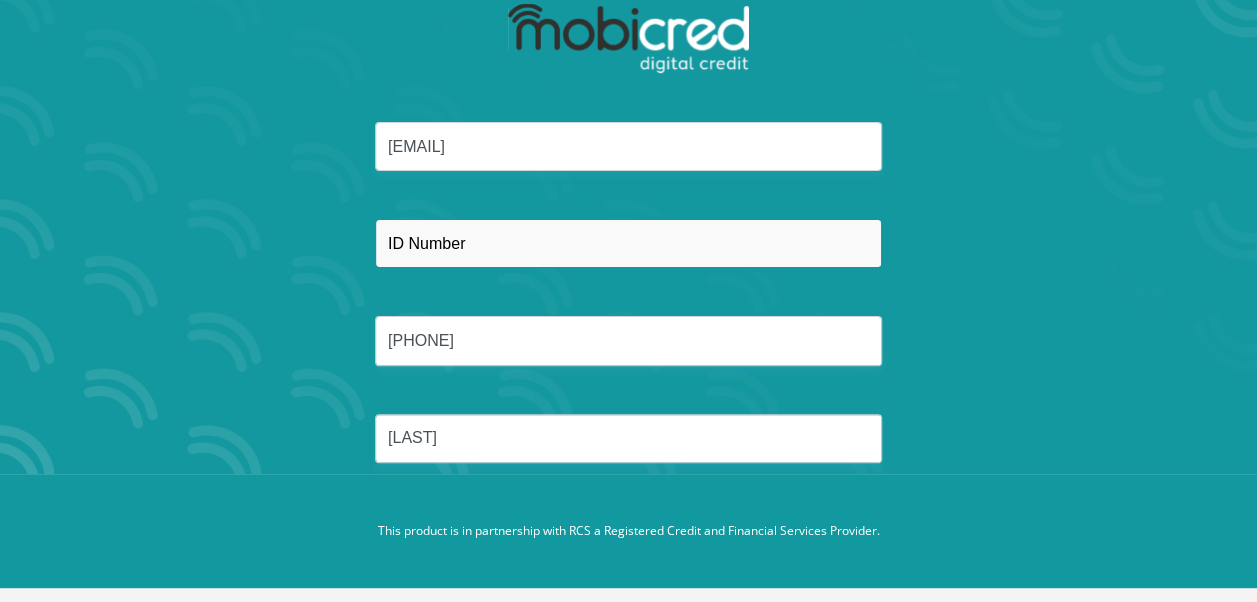 click at bounding box center [628, 243] 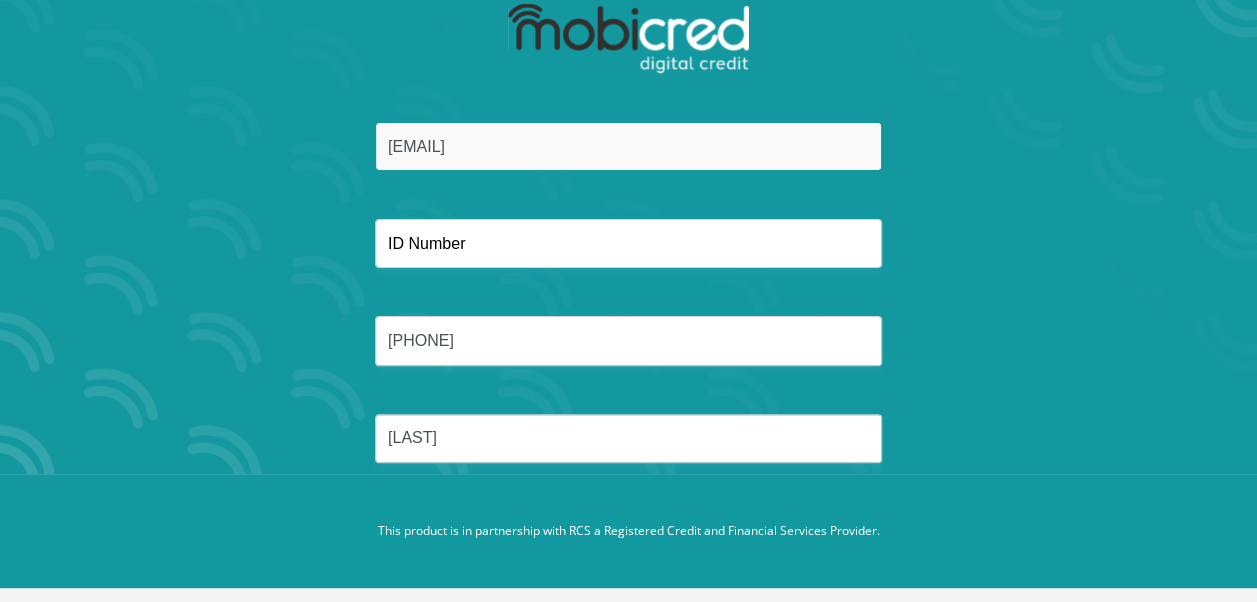 drag, startPoint x: 591, startPoint y: 136, endPoint x: 202, endPoint y: 45, distance: 399.5022 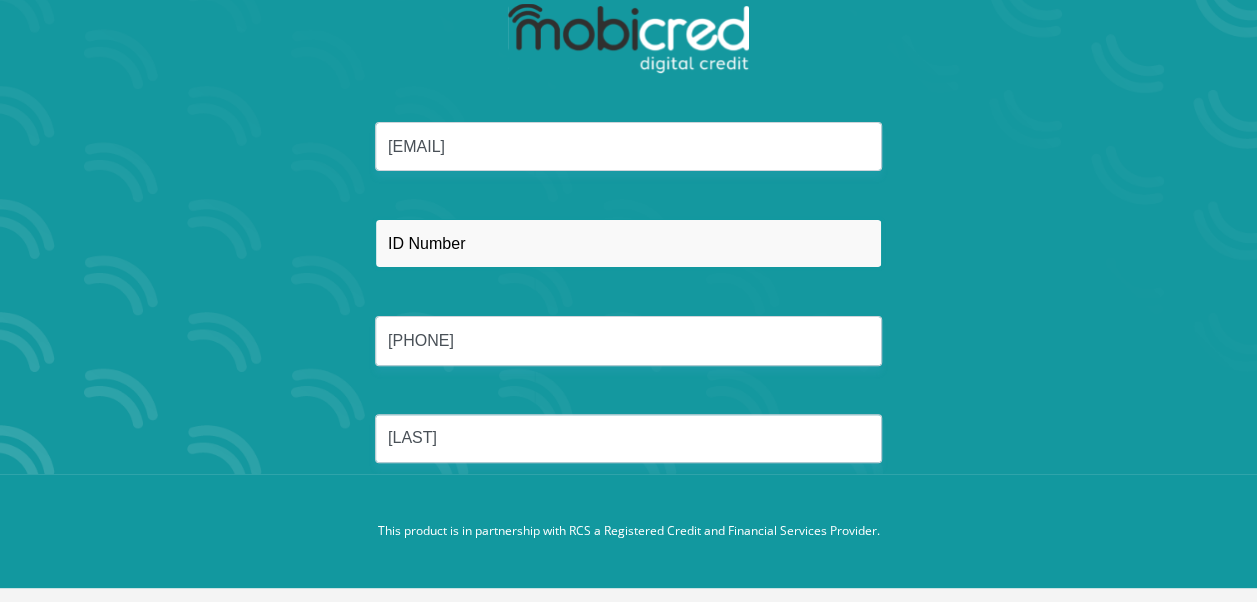 click at bounding box center [628, 243] 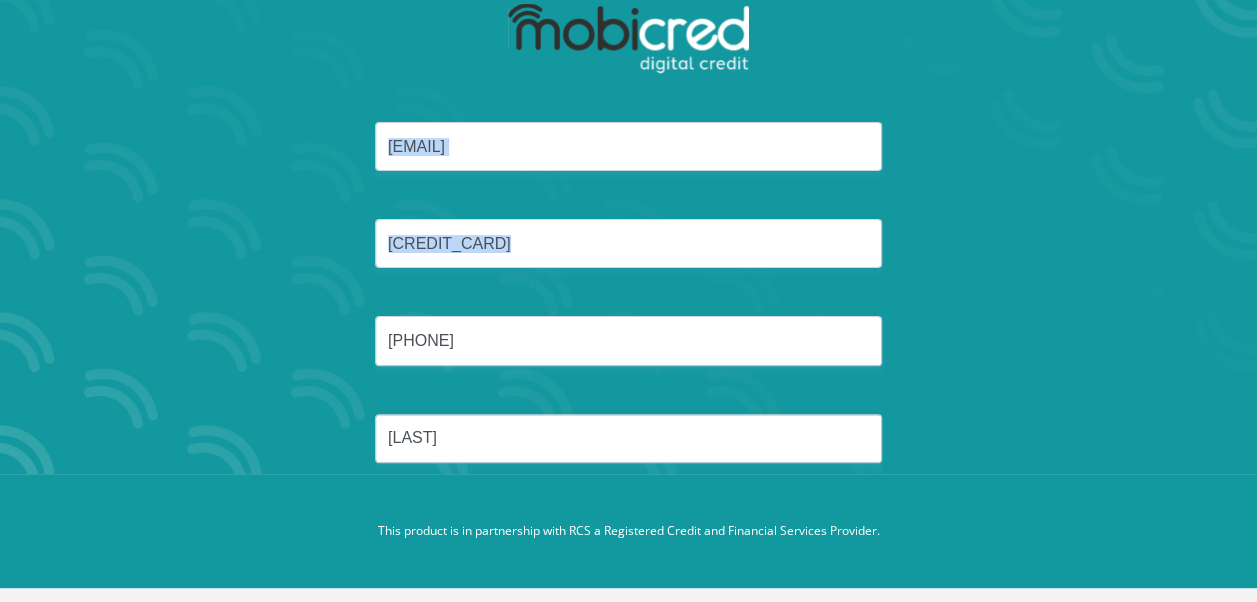 drag, startPoint x: 1256, startPoint y: 319, endPoint x: 1275, endPoint y: 187, distance: 133.36041 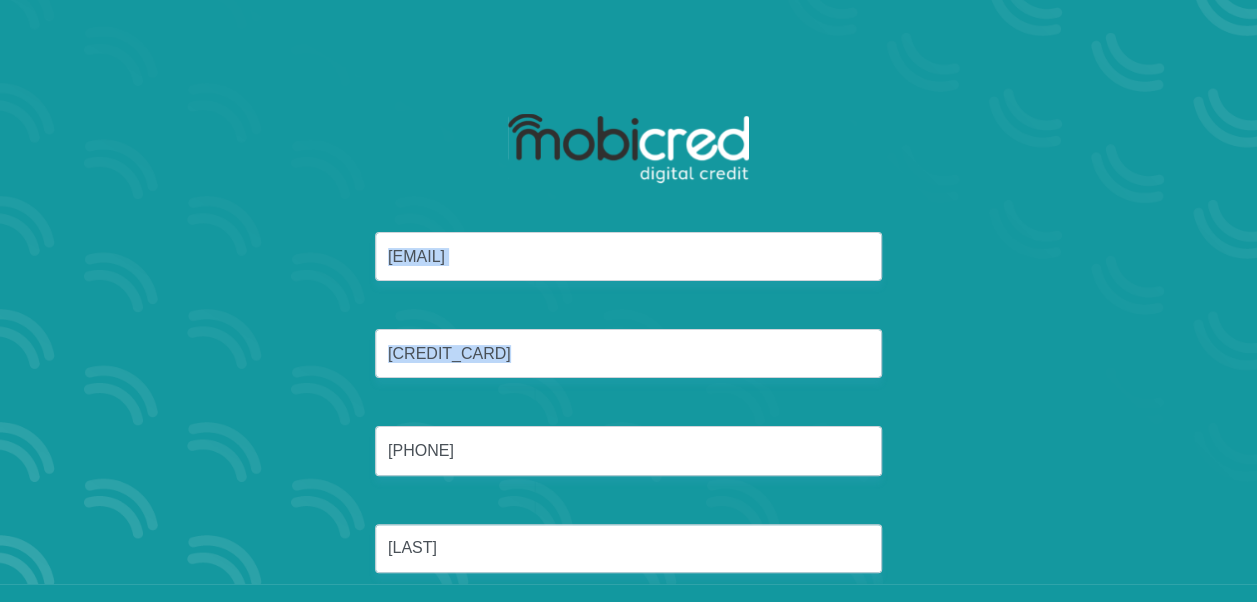 scroll, scrollTop: 0, scrollLeft: 0, axis: both 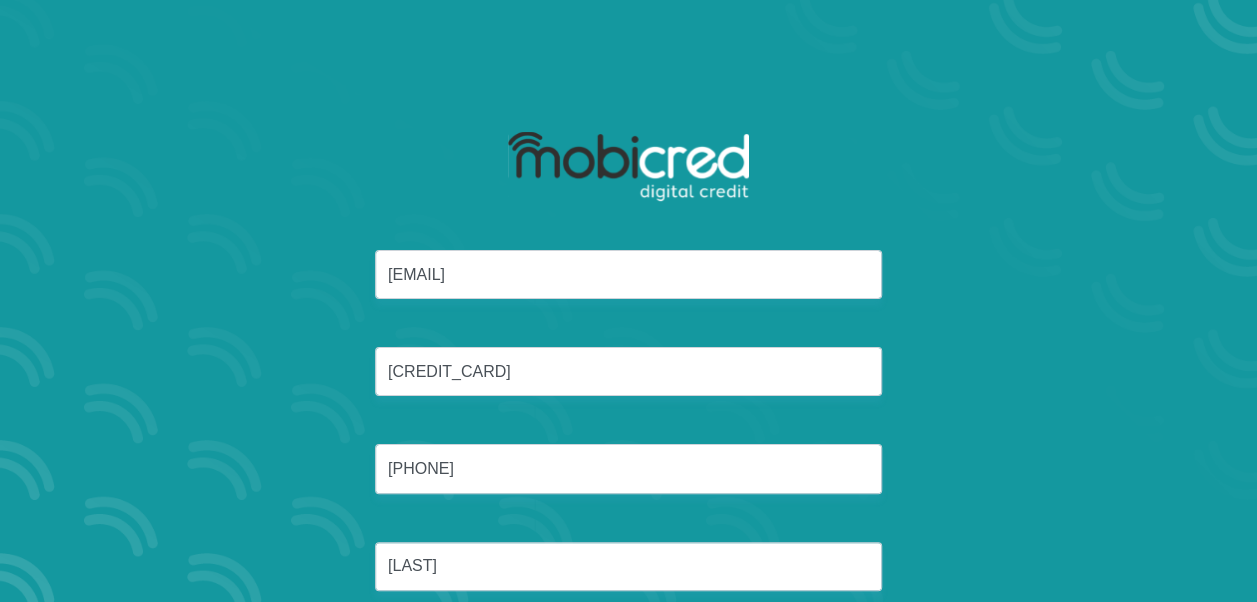 click on "samashaba@yahoo.com
9002106351080
0791141488
Mashaba
Reset Password" at bounding box center [629, 402] 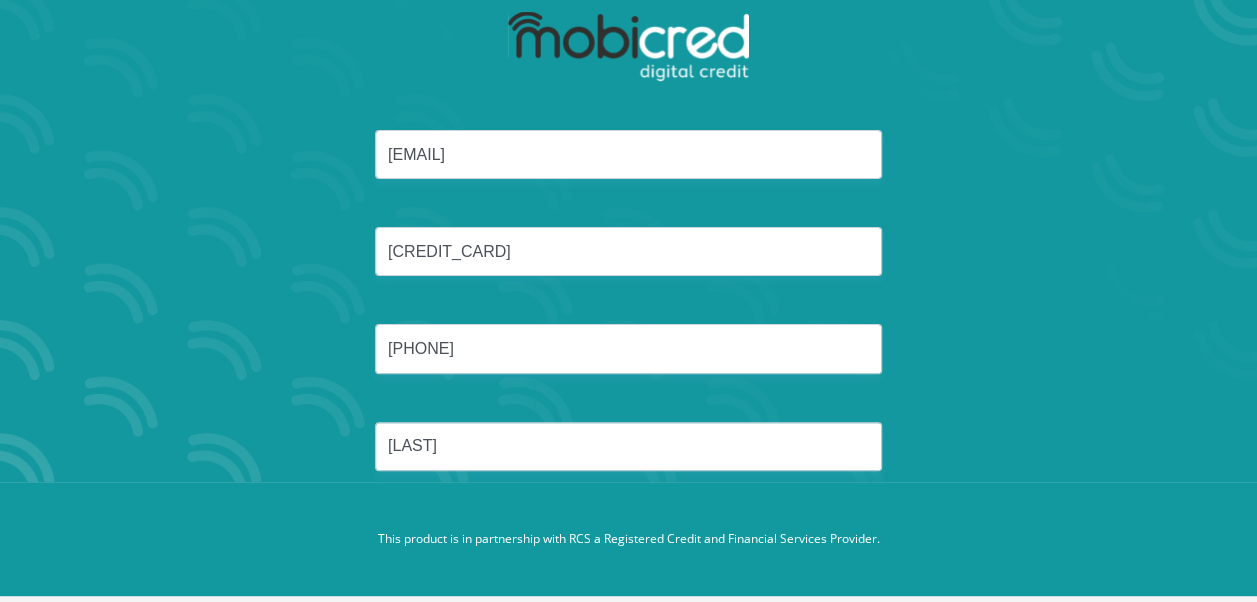 scroll, scrollTop: 128, scrollLeft: 0, axis: vertical 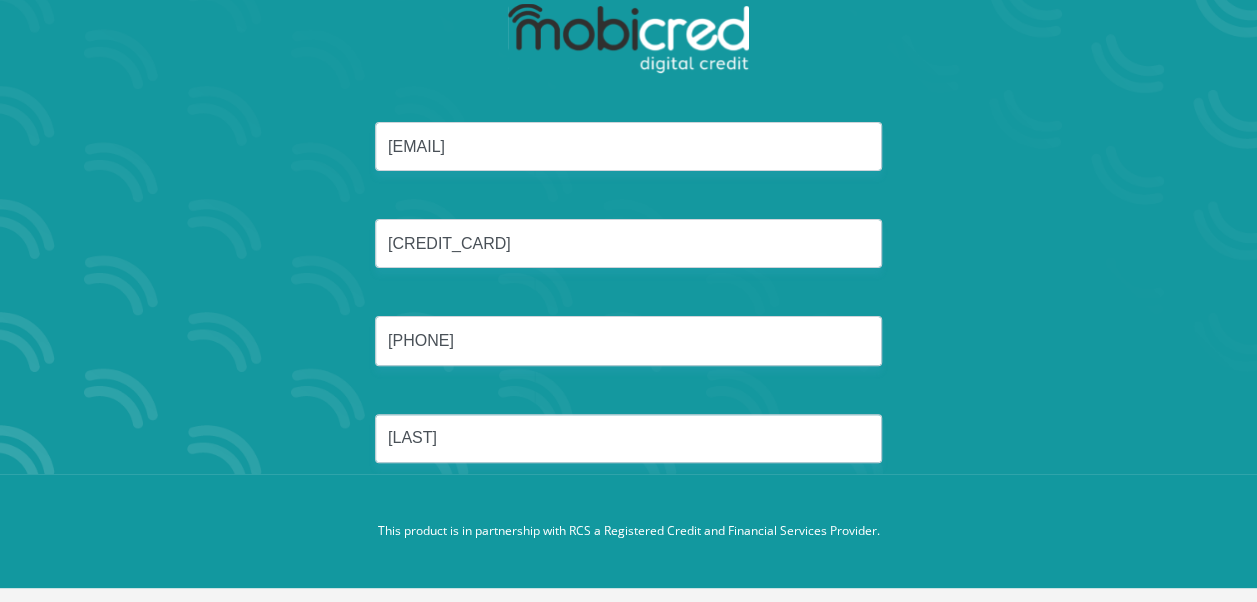 click on "This product is in partnership with RCS a Registered Credit and Financial Services Provider." at bounding box center (629, 531) 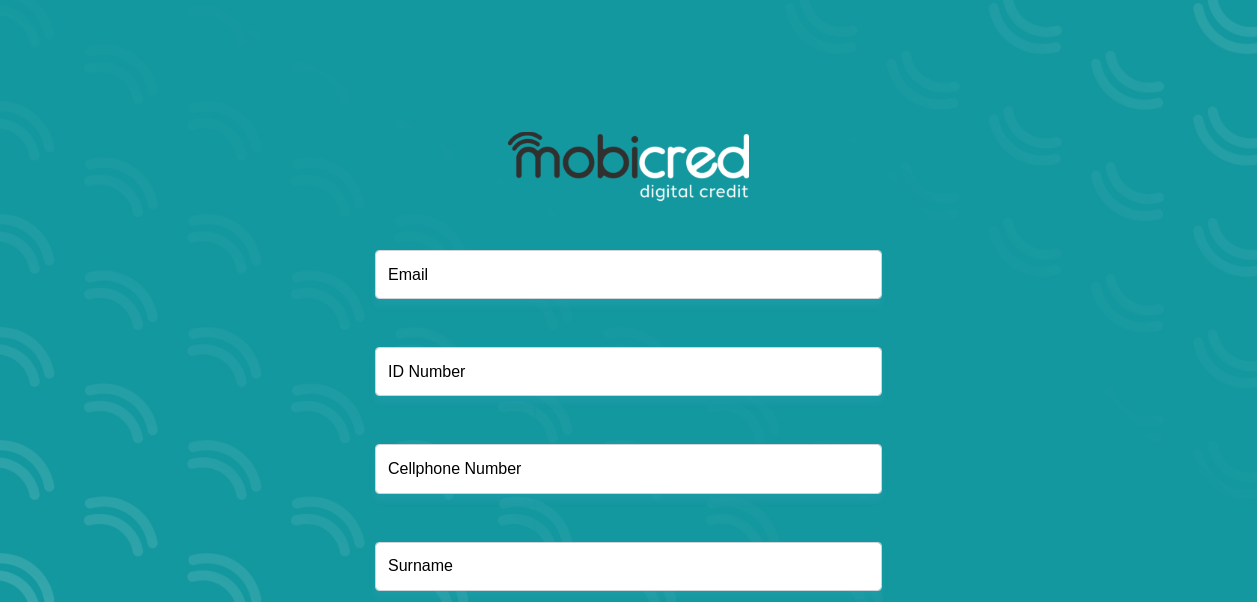 scroll, scrollTop: 128, scrollLeft: 0, axis: vertical 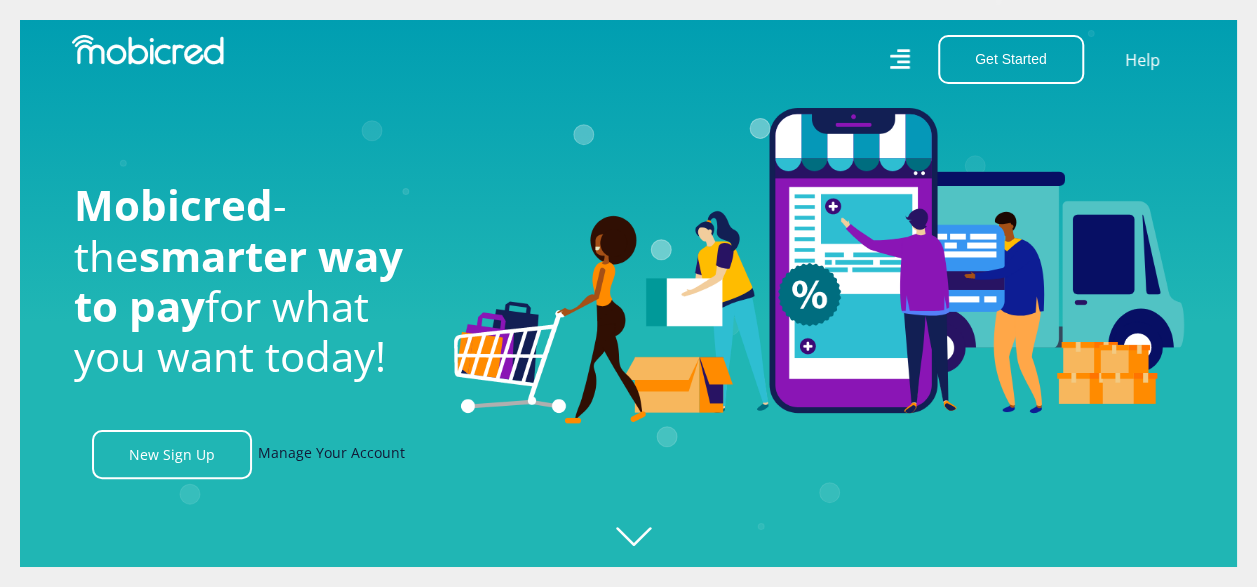 click on "Manage Your Account" at bounding box center (331, 454) 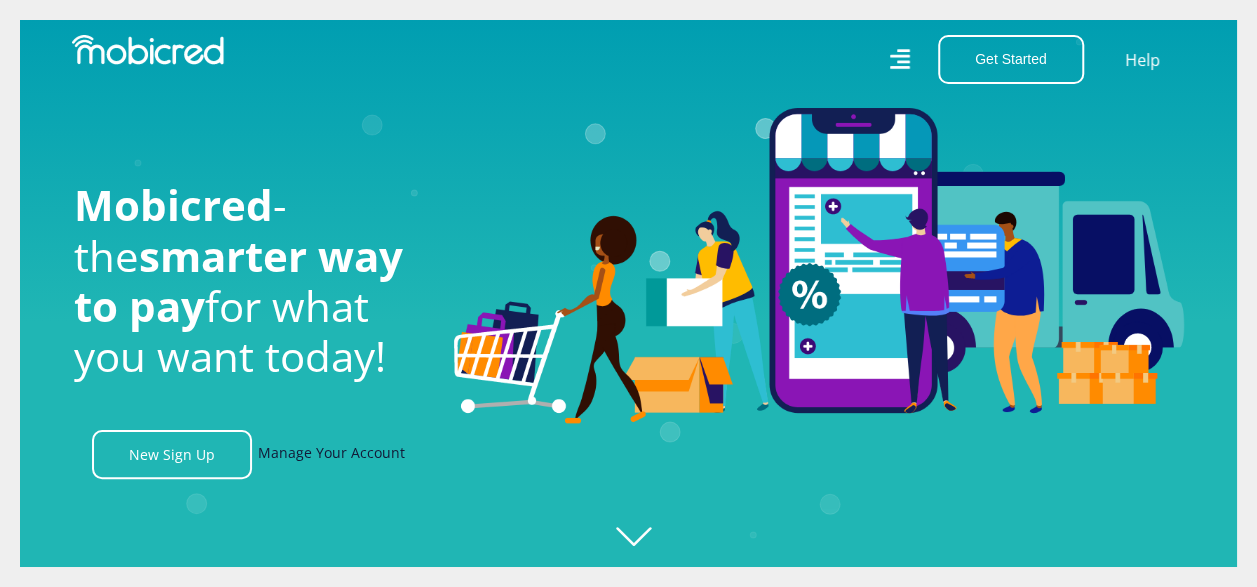 scroll, scrollTop: 0, scrollLeft: 1308, axis: horizontal 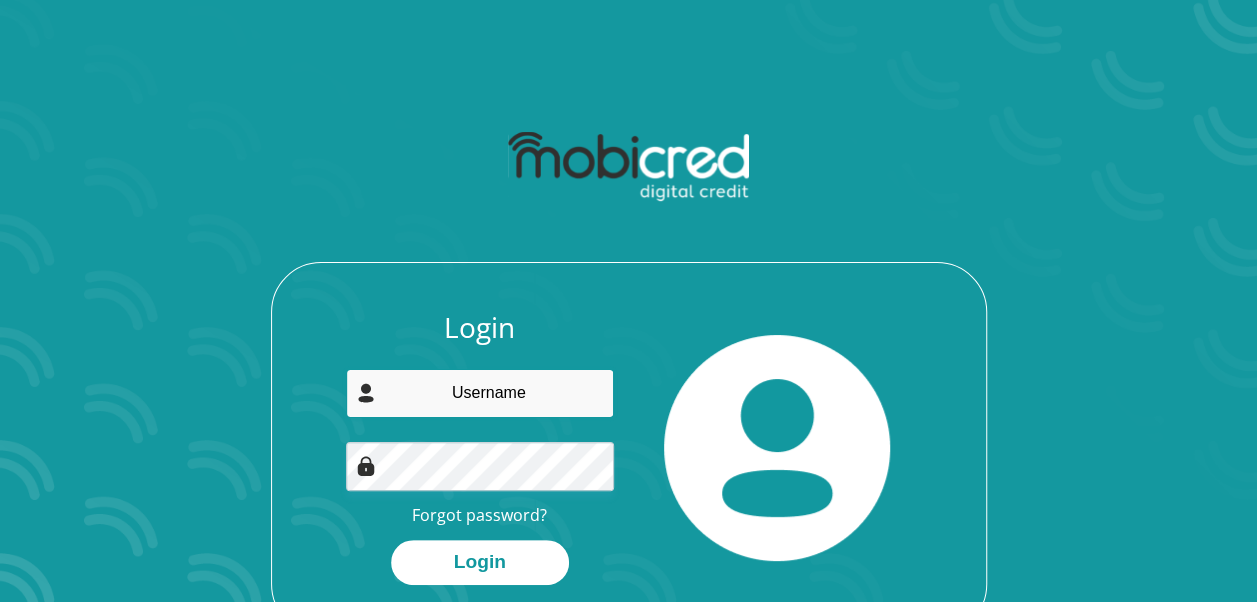 type on "[EMAIL]" 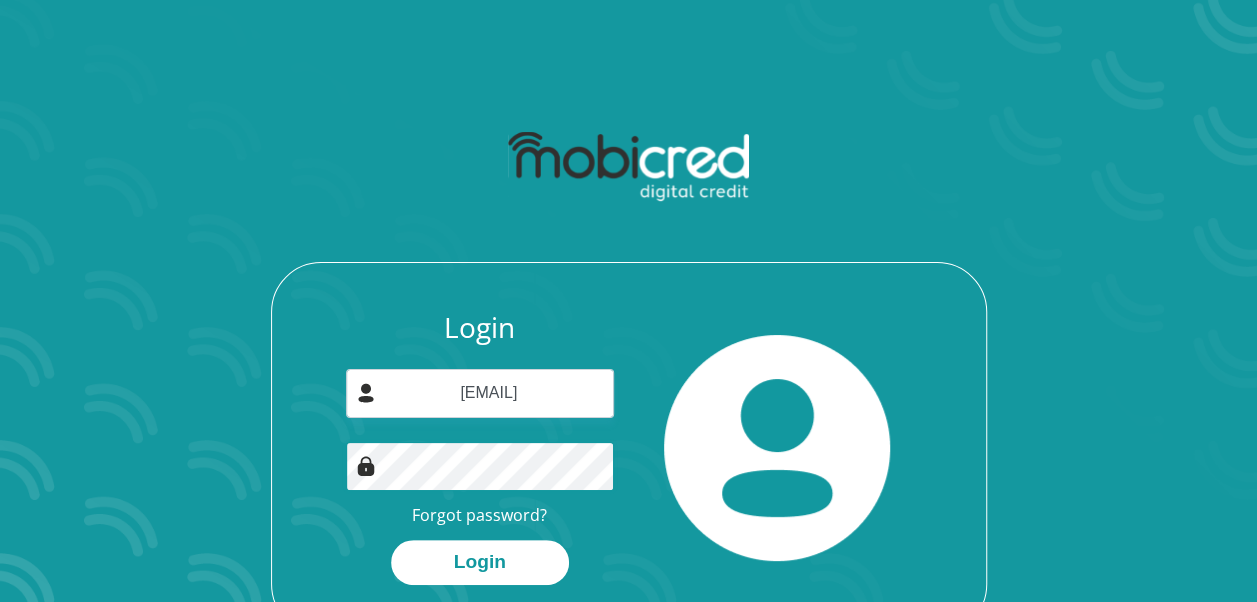 click on "Login
[EMAIL]
Forgot password?
Login" at bounding box center (480, 448) 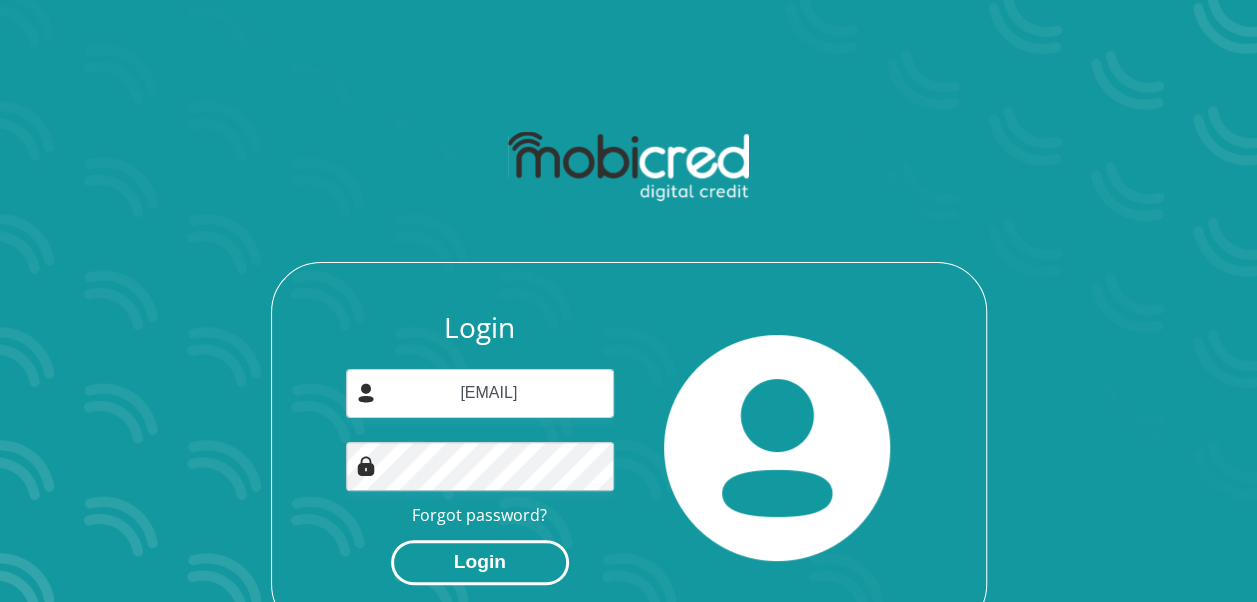 click on "Login" at bounding box center (480, 562) 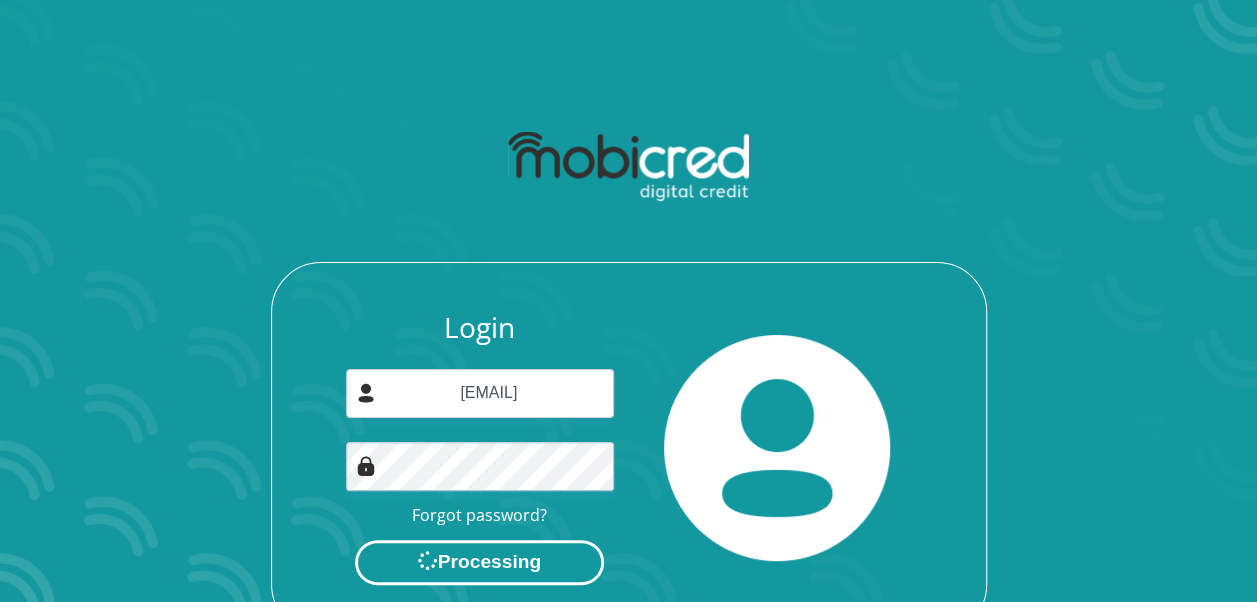 scroll, scrollTop: 0, scrollLeft: 0, axis: both 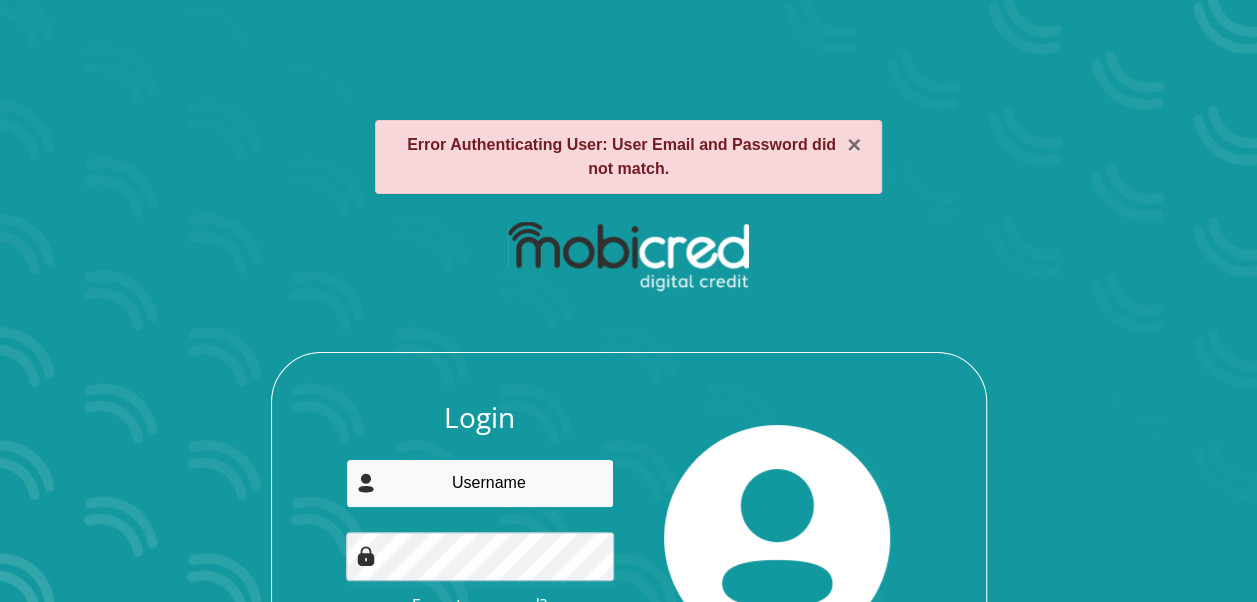 type on "[EMAIL]" 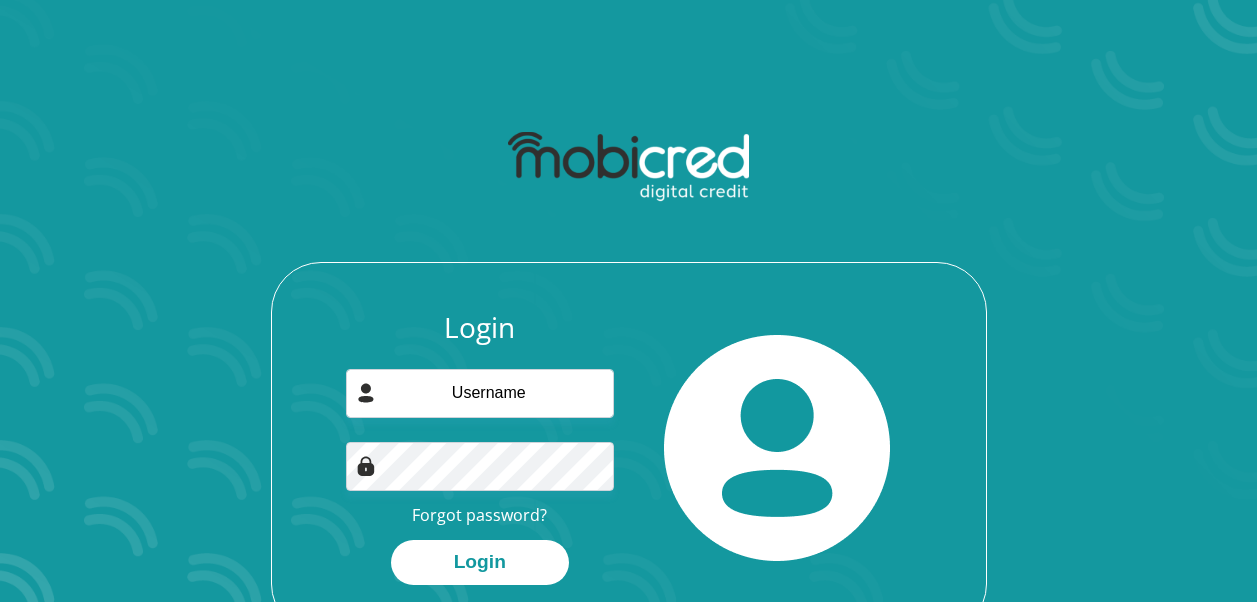 scroll, scrollTop: 0, scrollLeft: 0, axis: both 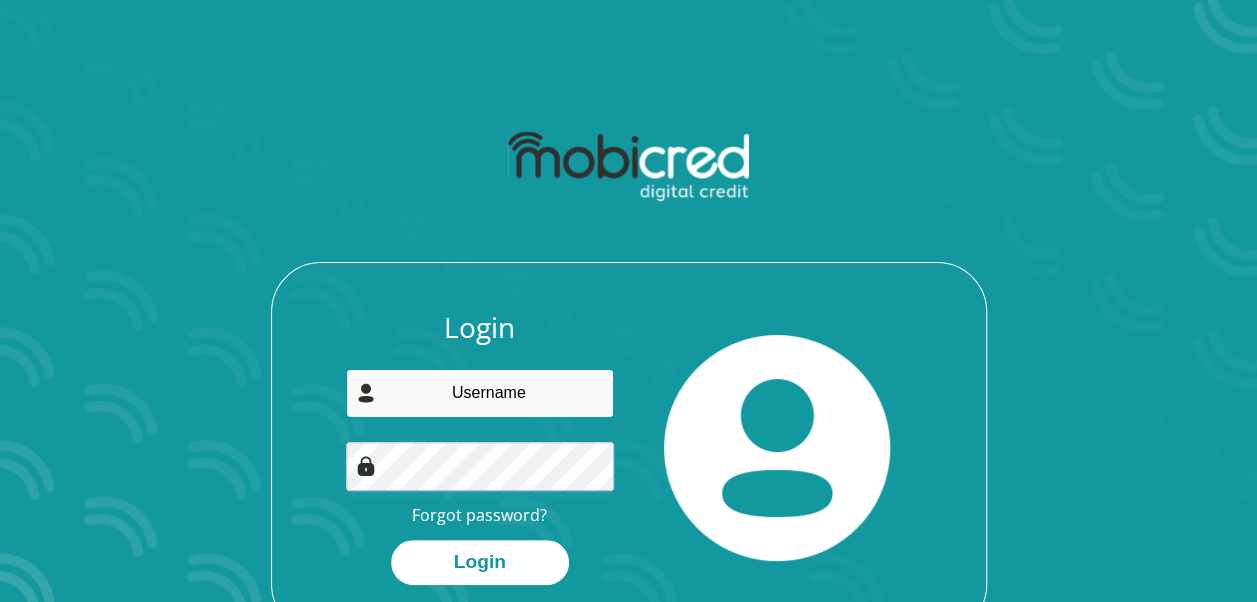 type on "[EMAIL]" 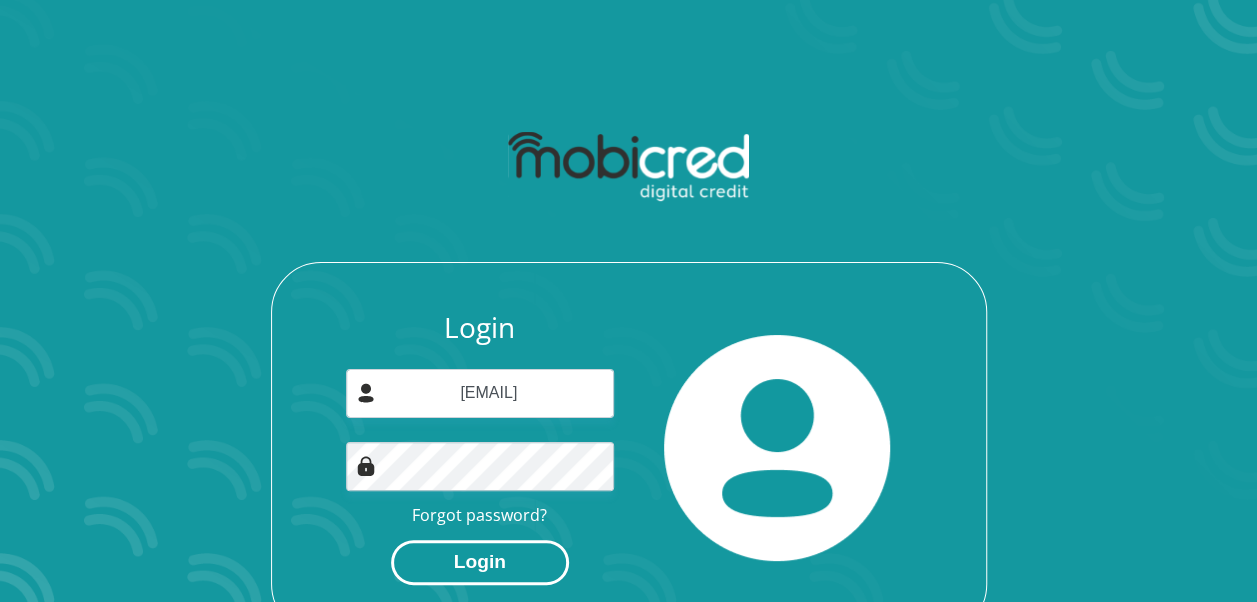 click on "Login" at bounding box center (480, 562) 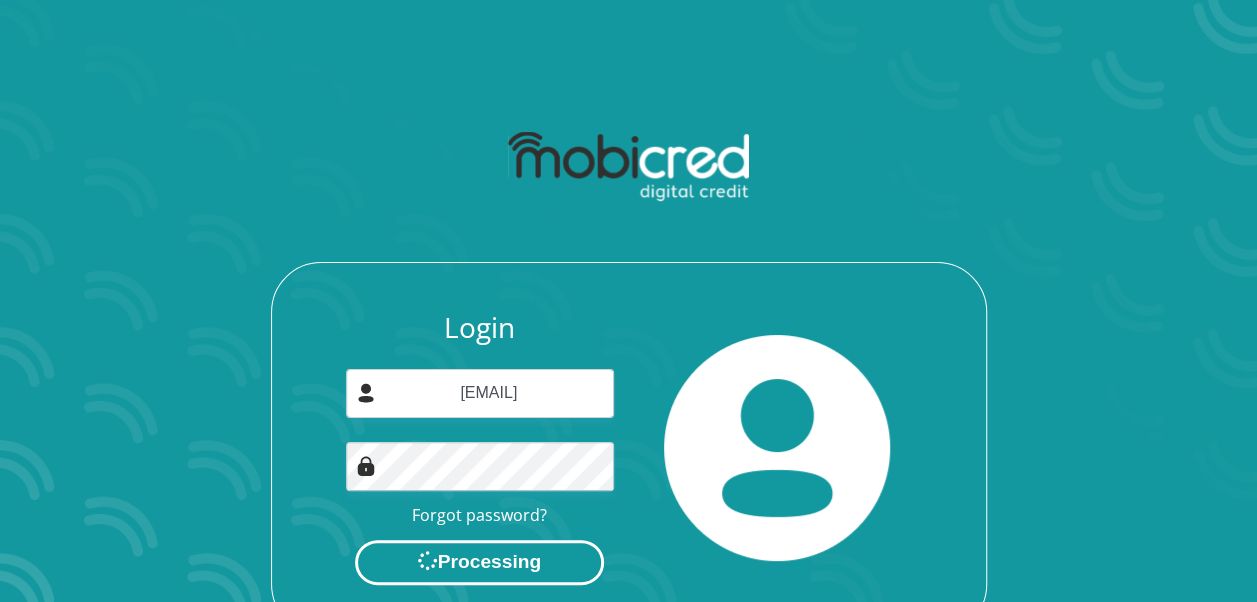 scroll, scrollTop: 0, scrollLeft: 0, axis: both 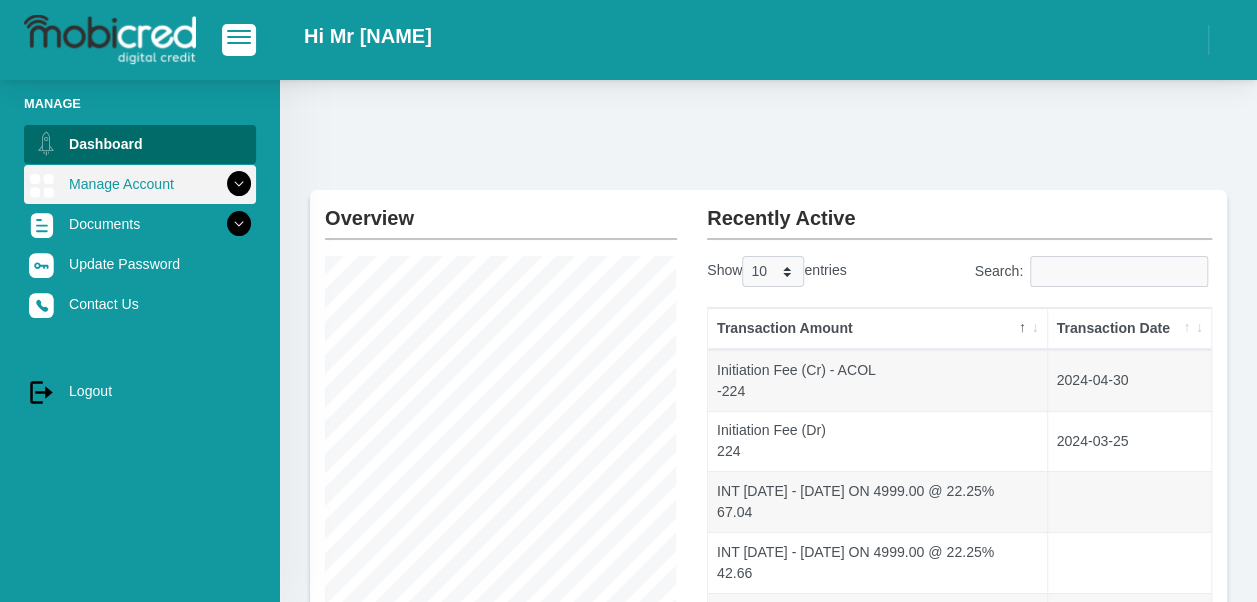 click on "Manage Account" at bounding box center (140, 184) 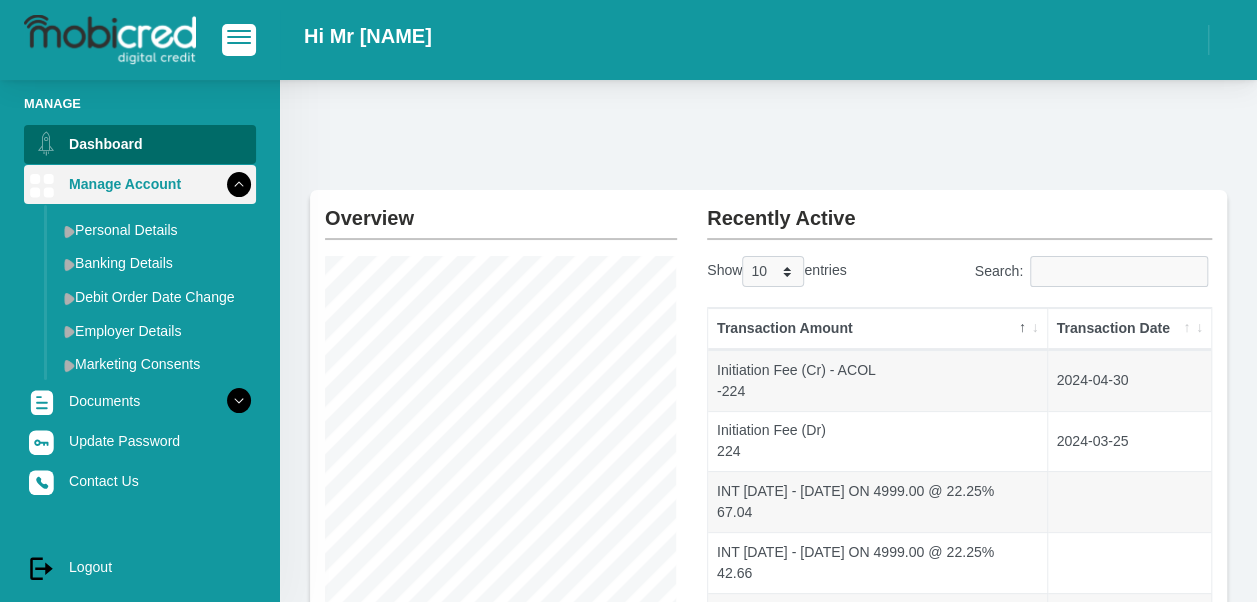 click on "Manage Account" at bounding box center [140, 184] 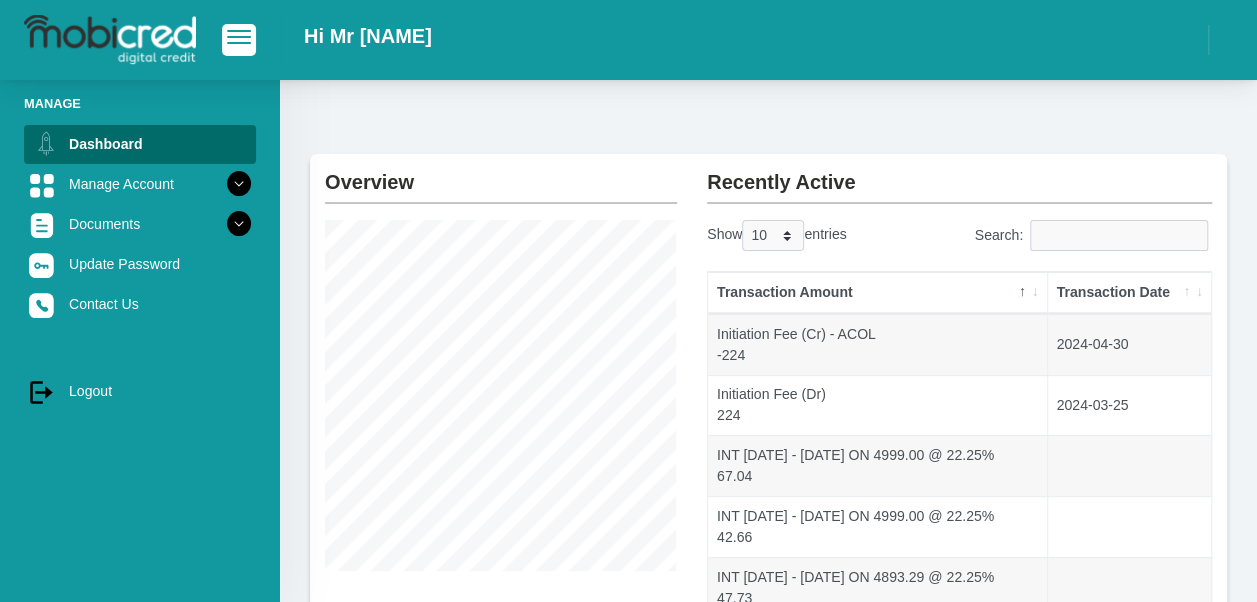 scroll, scrollTop: 0, scrollLeft: 0, axis: both 